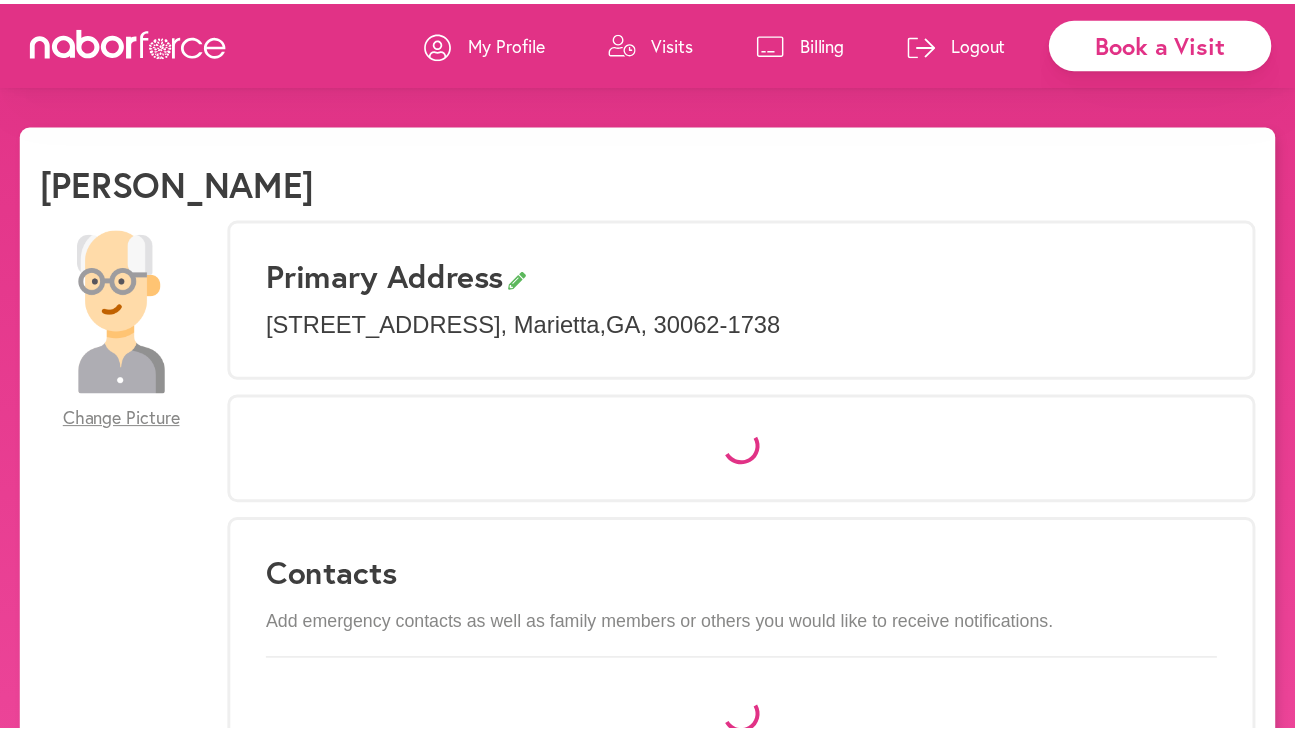 scroll, scrollTop: 0, scrollLeft: 0, axis: both 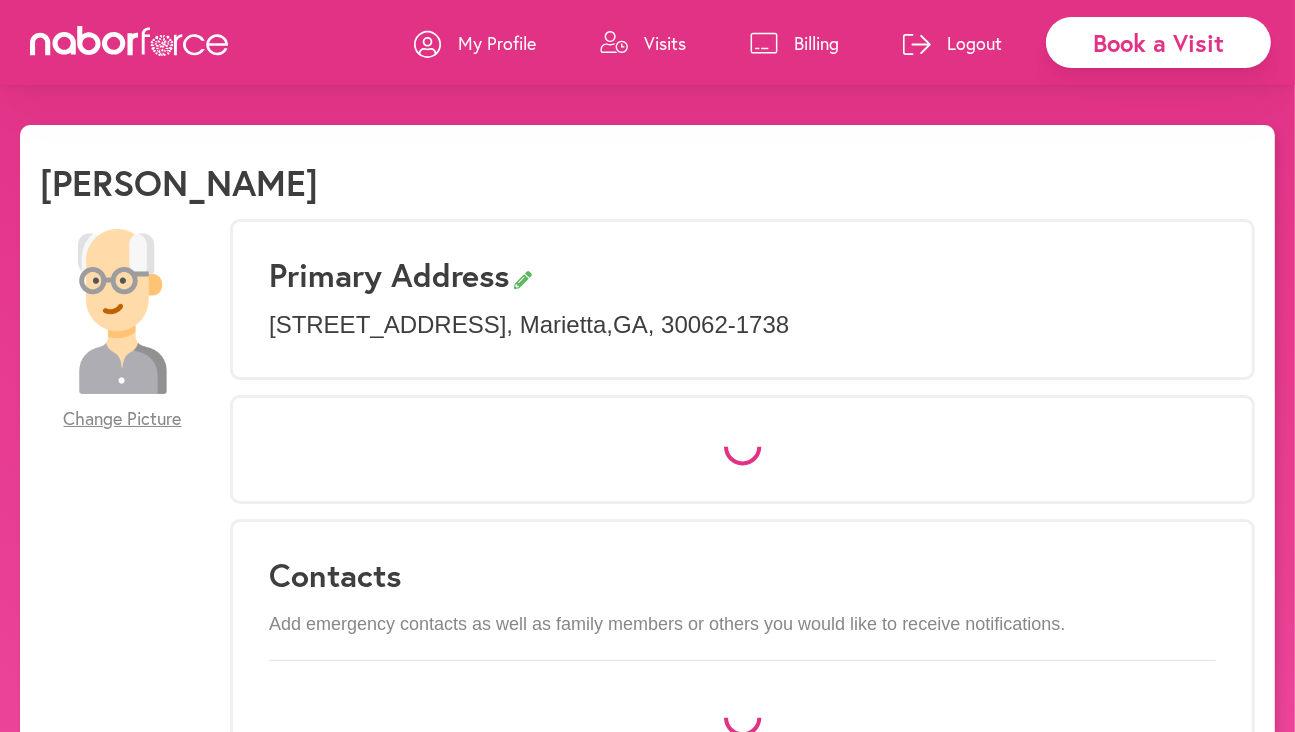 select on "*" 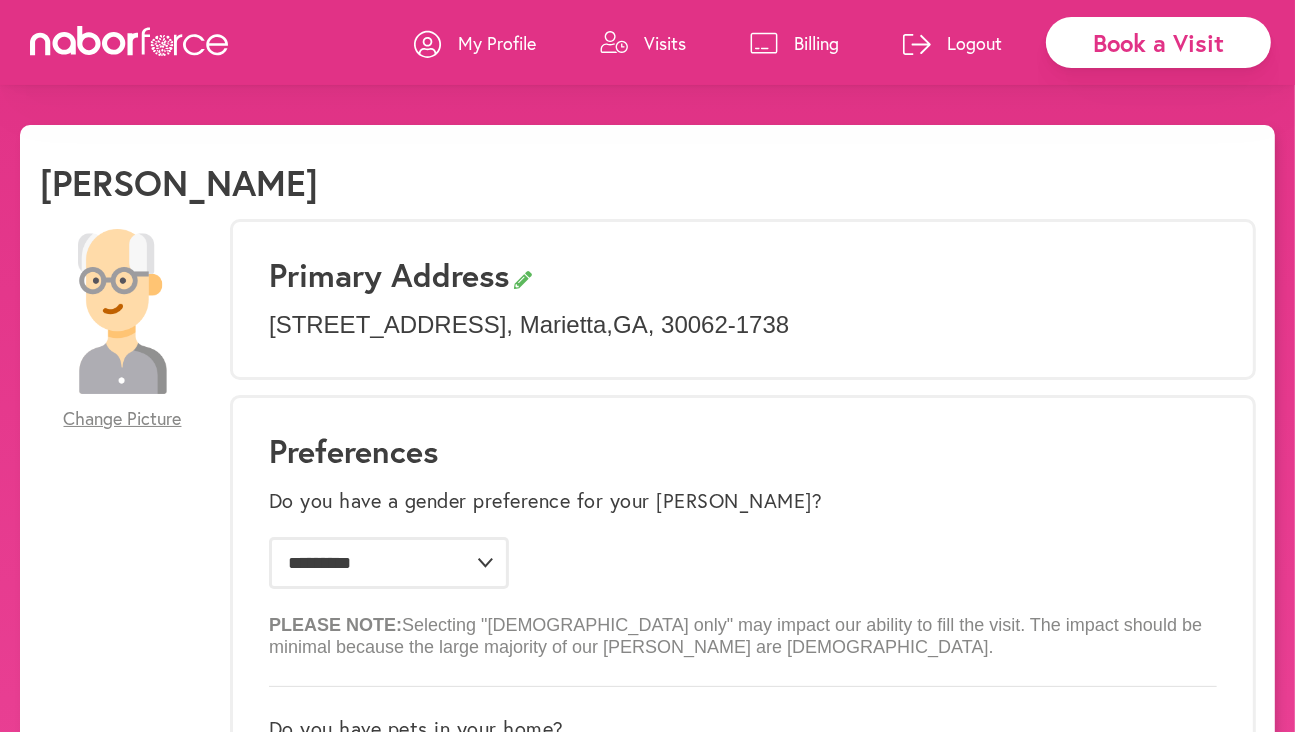 click on "Visits" at bounding box center (665, 43) 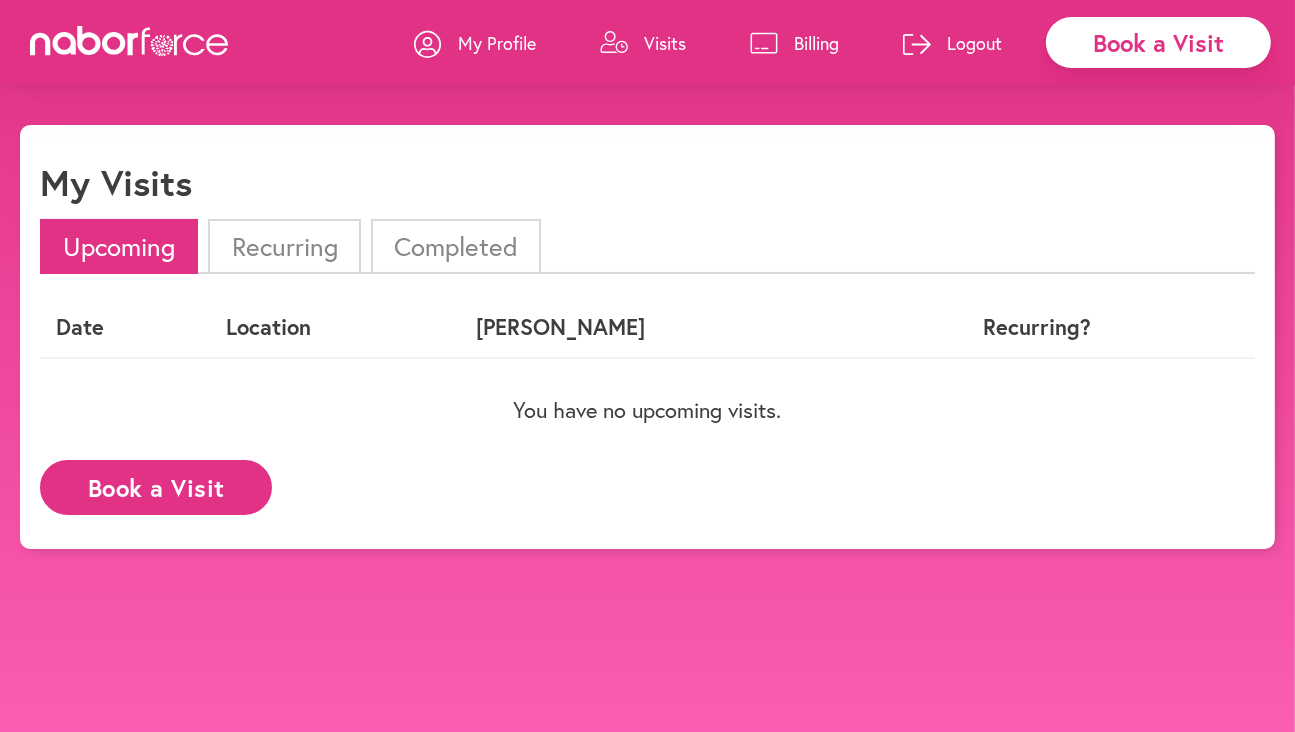 click on "Completed" at bounding box center (456, 246) 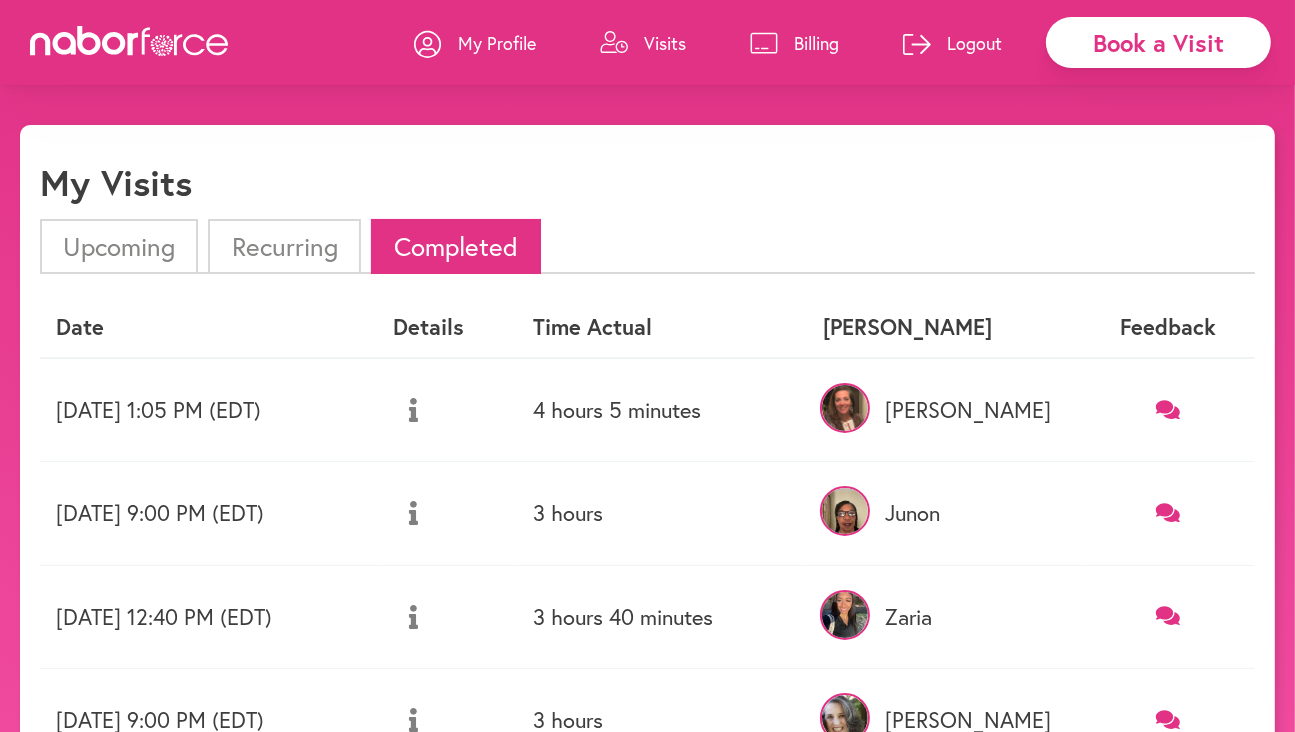 click 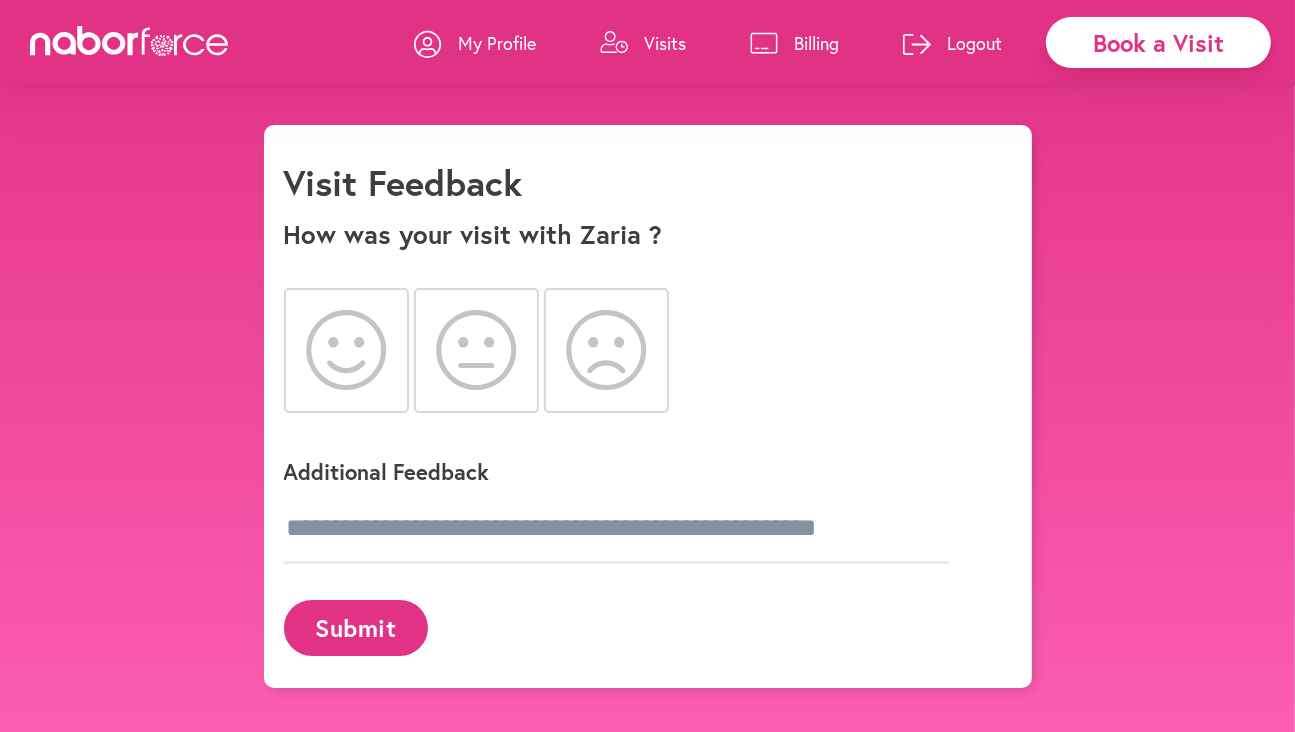 click on "close Book a Visit My Profile Visits Billing Logout close Visit Feedback How was your visit with   [PERSON_NAME]   ? Additional Feedback Submit" at bounding box center [647, 406] 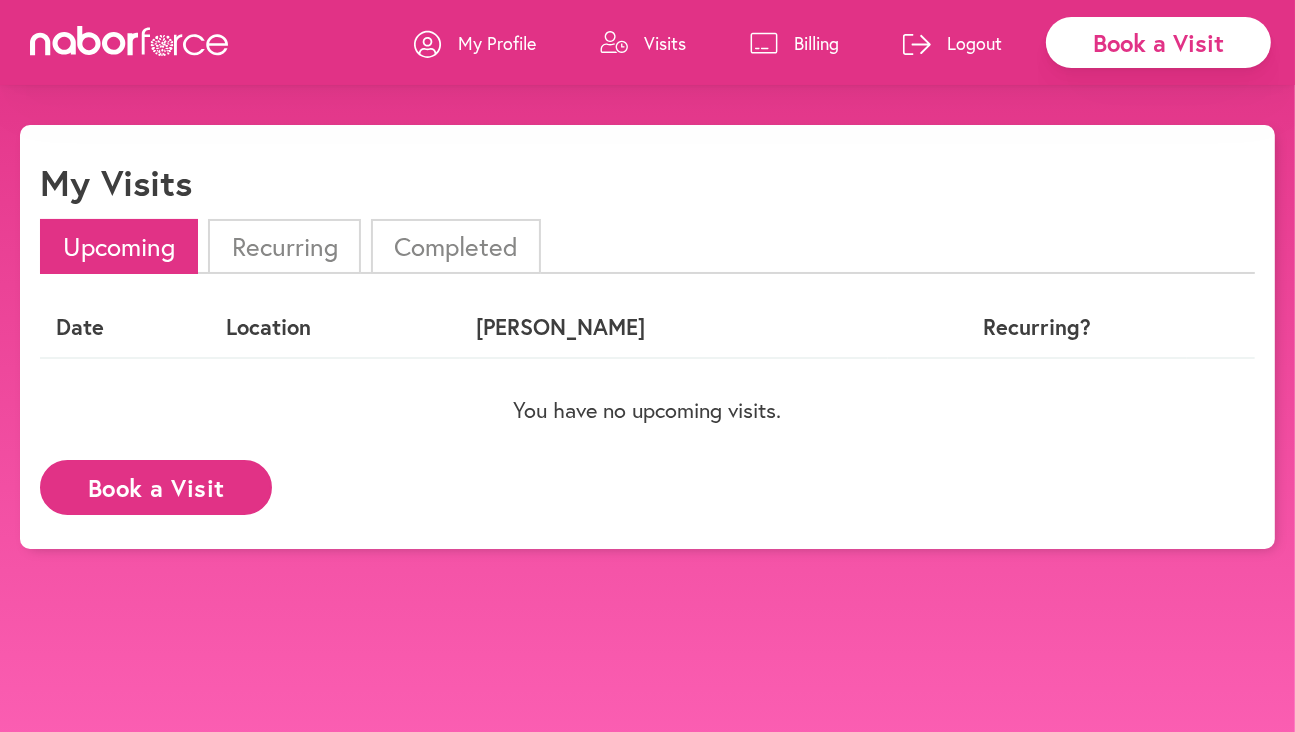 click on "Completed" at bounding box center (456, 246) 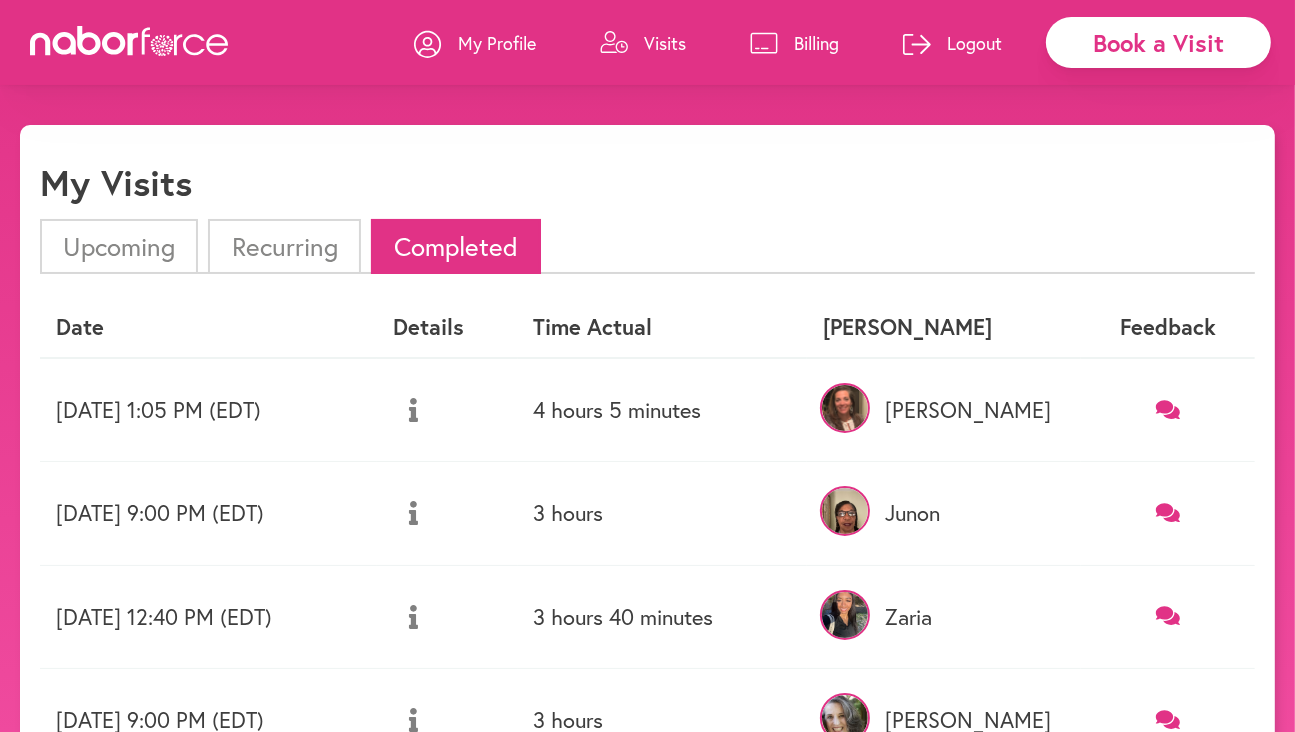 scroll, scrollTop: 640, scrollLeft: 0, axis: vertical 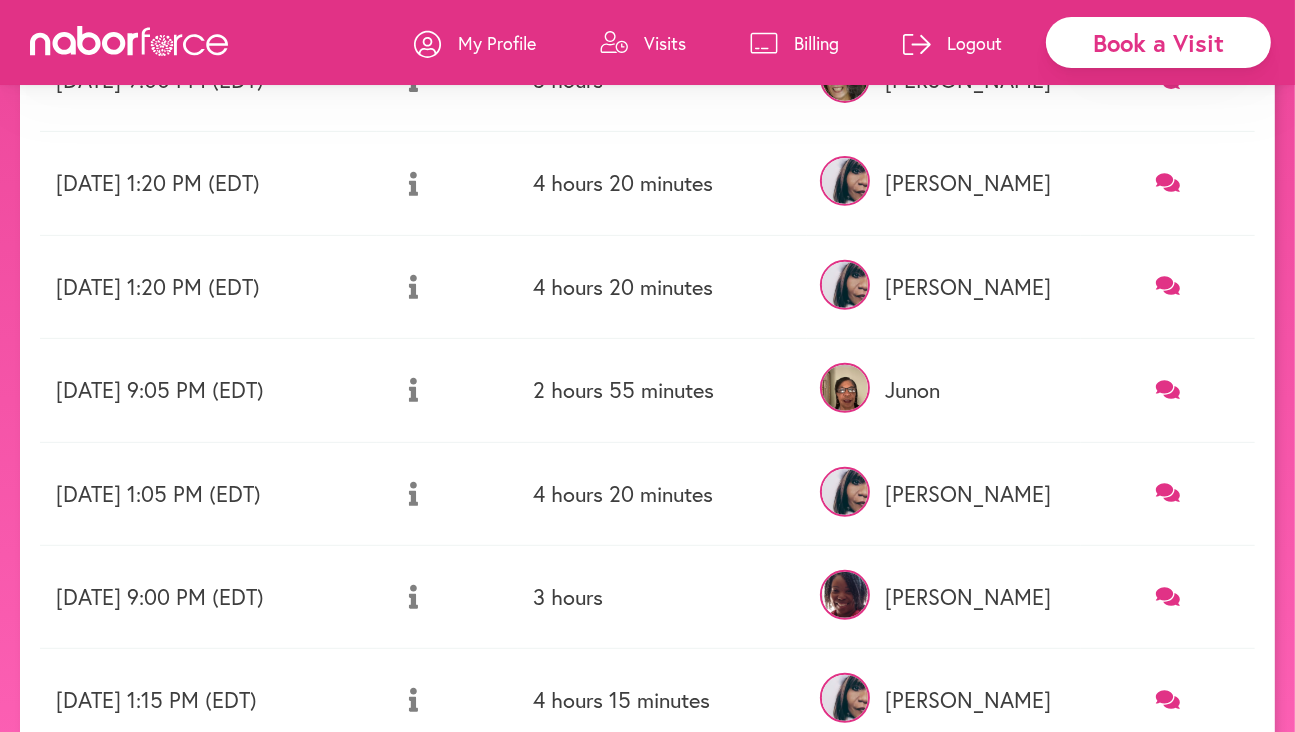 click at bounding box center [845, 181] 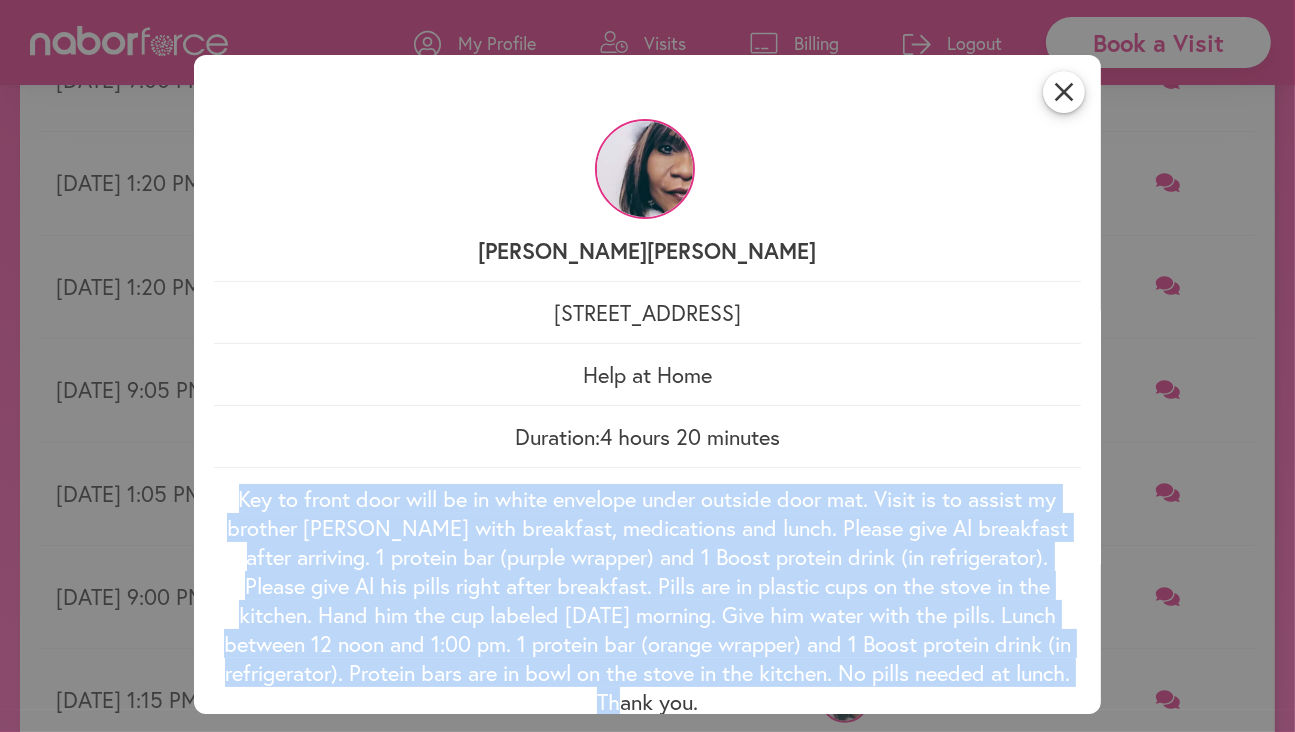 scroll, scrollTop: 74, scrollLeft: 0, axis: vertical 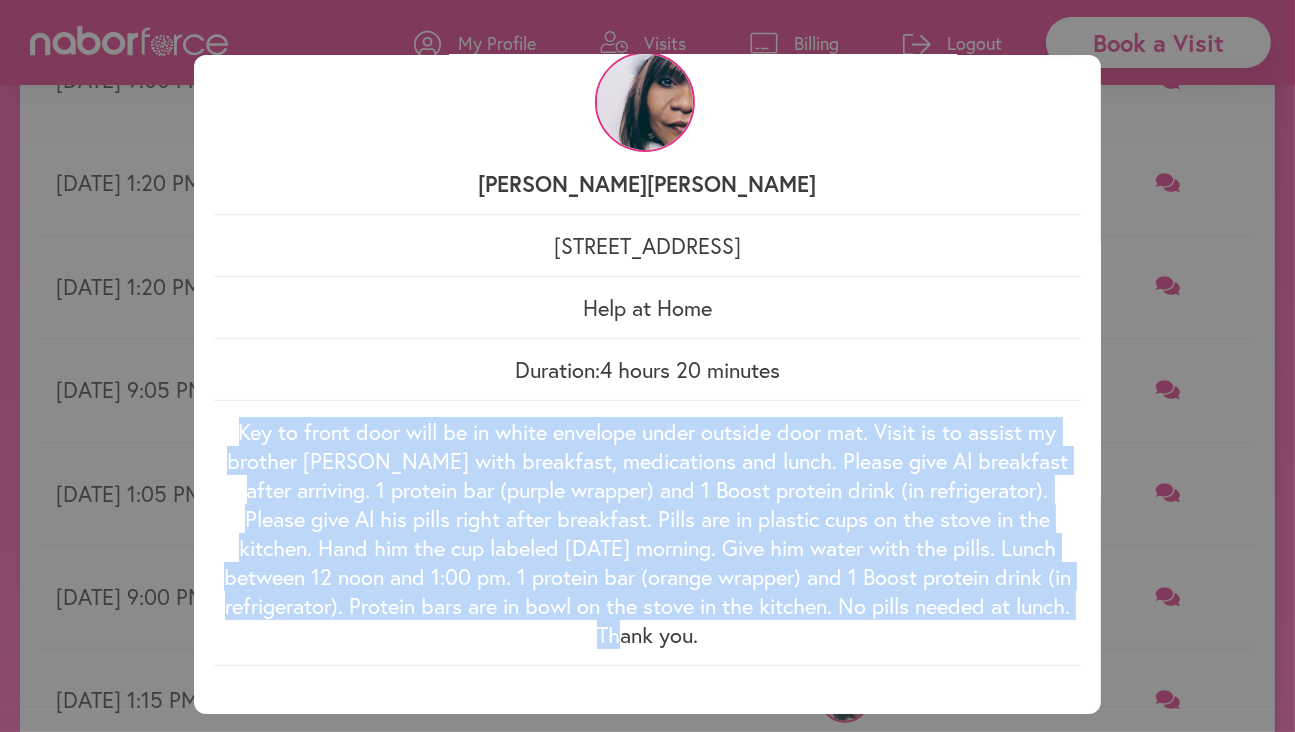 drag, startPoint x: 232, startPoint y: 510, endPoint x: 786, endPoint y: 647, distance: 570.6882 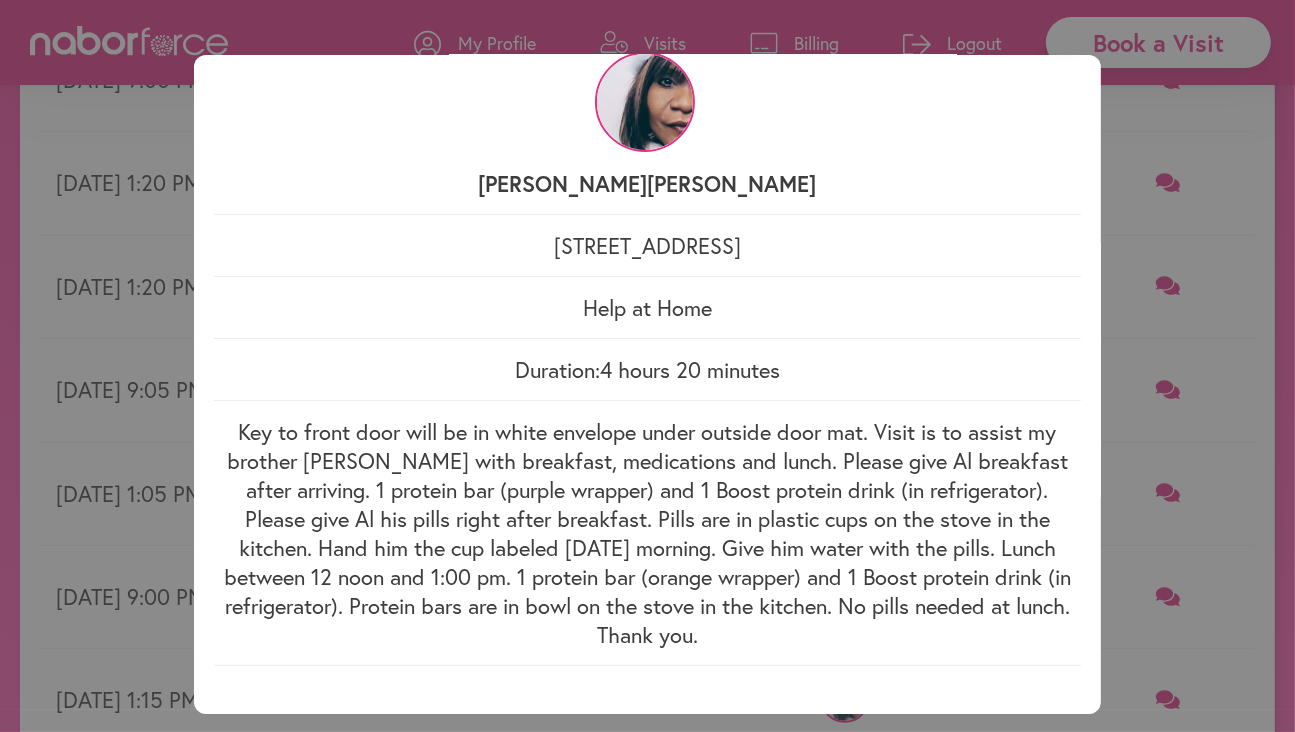 click on "[PERSON_NAME]" at bounding box center [647, 121] 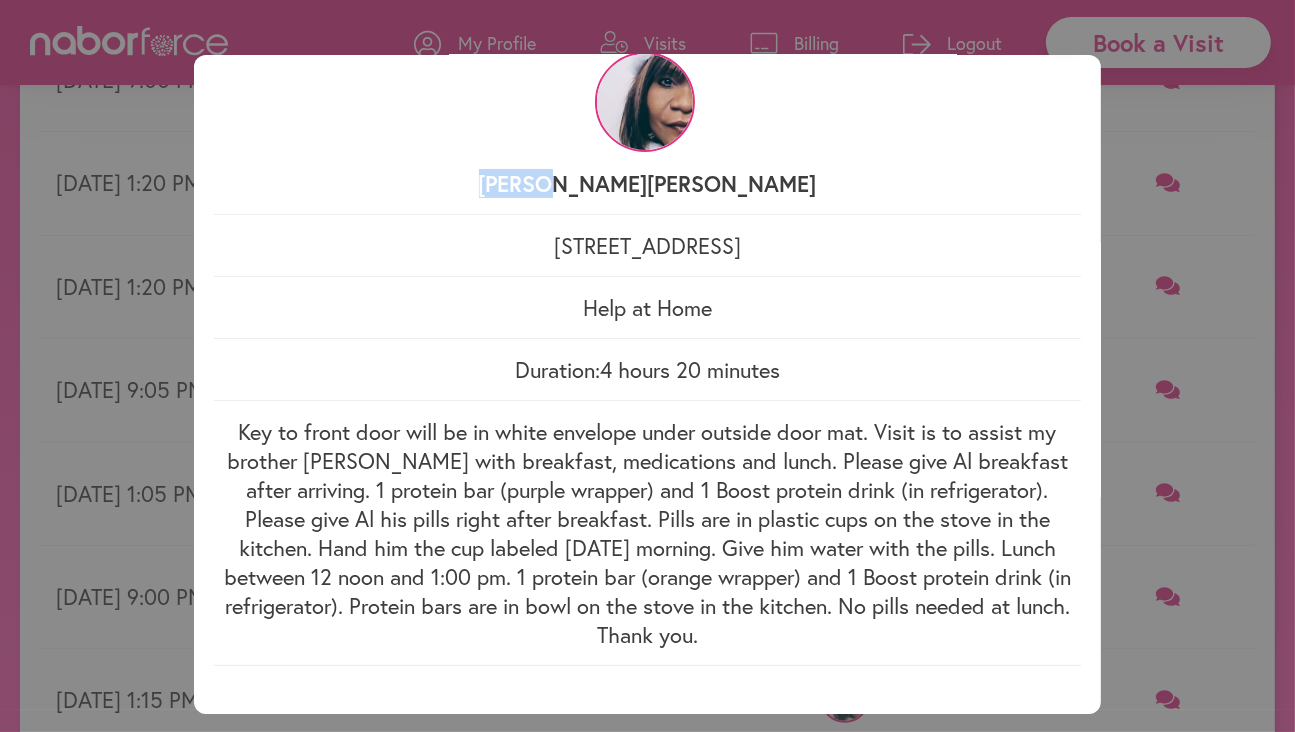 click on "[PERSON_NAME]" at bounding box center [647, 121] 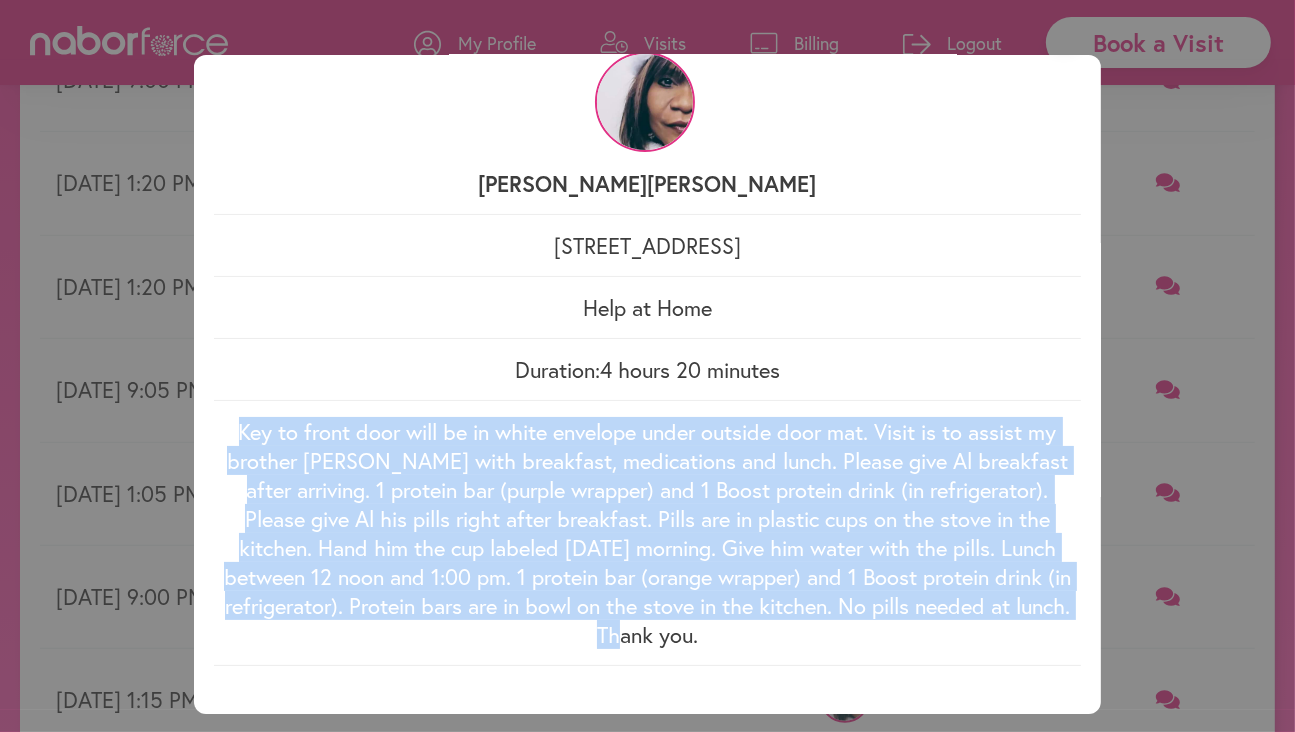 drag, startPoint x: 231, startPoint y: 426, endPoint x: 750, endPoint y: 625, distance: 555.8435 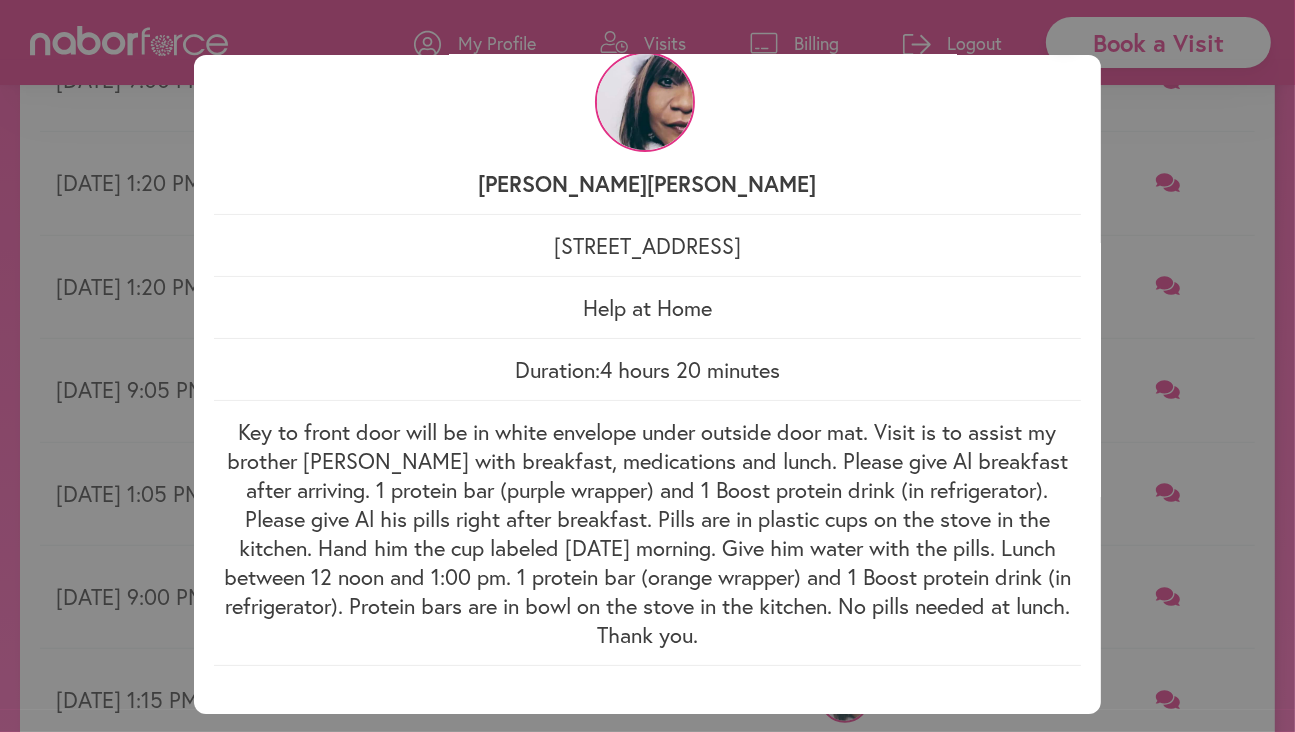click on "[PERSON_NAME]" at bounding box center (647, 121) 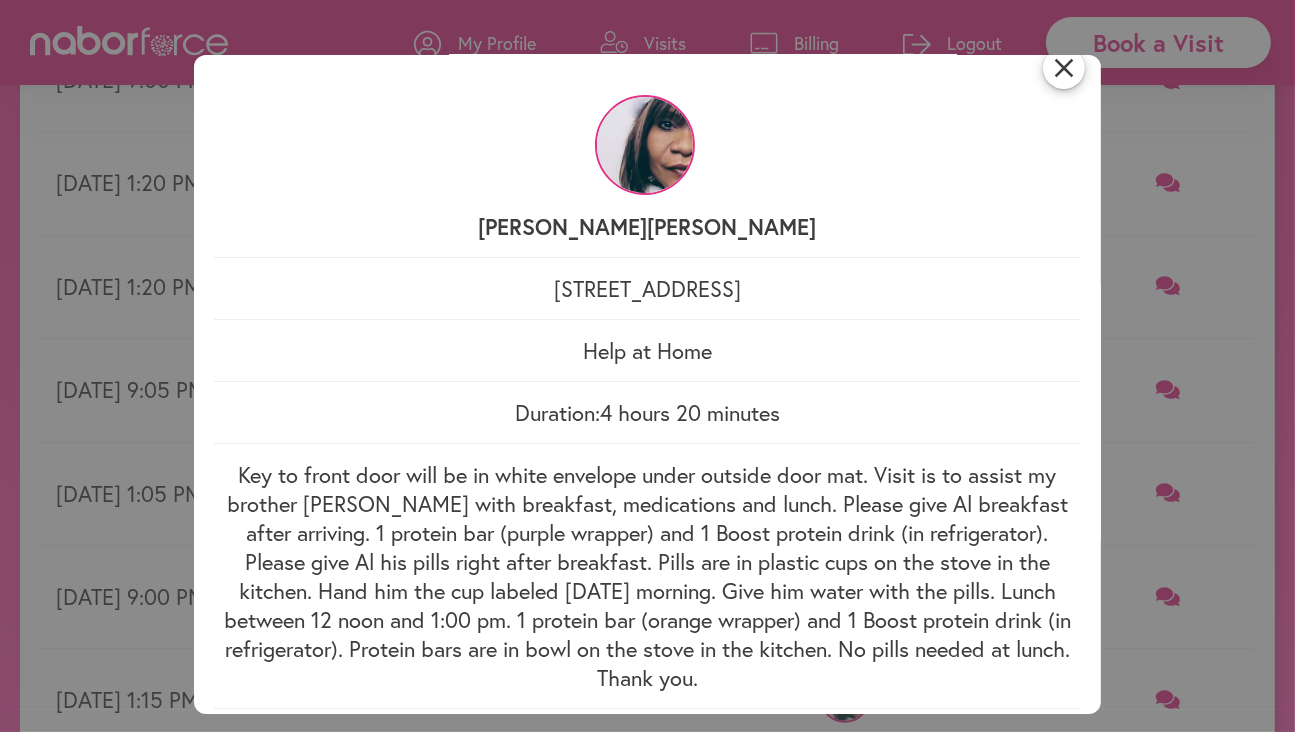 scroll, scrollTop: 0, scrollLeft: 0, axis: both 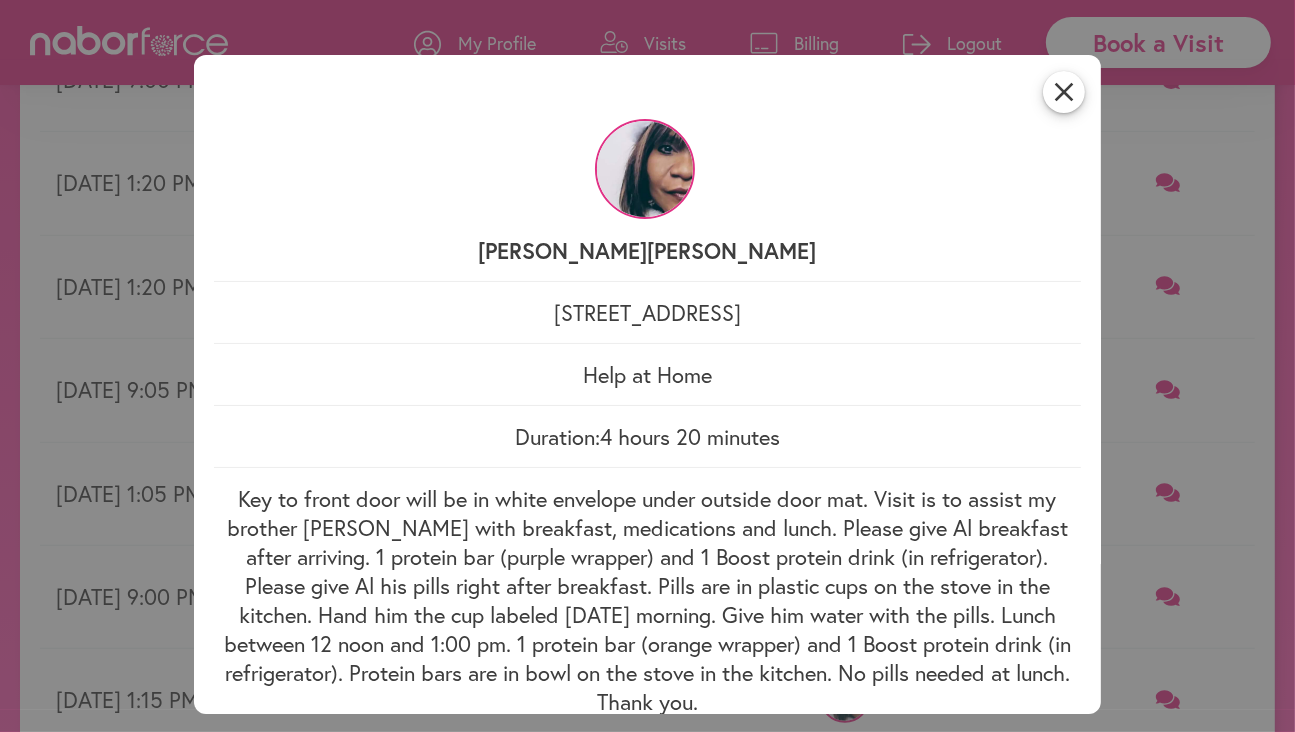 click on "close [PERSON_NAME] [STREET_ADDRESS][PERSON_NAME] Help at Home Duration:  4 hours 20 minutes Key to front door will be in white envelope under outside door mat. Visit is to assist my brother [PERSON_NAME] with breakfast, medications and lunch. Please give Al breakfast after arriving. 1 protein bar (purple wrapper) and 1 Boost protein drink (in refrigerator).
Please give Al his pills right after breakfast. Pills are in plastic cups on the stove in the kitchen. Hand him the cup labeled [DATE] morning. Give him water with the pills.
Lunch between 12 noon and 1:00 pm. 1 protein bar (orange wrapper) and 1 Boost protein drink (in refrigerator). Protein bars are in bowl on the stove in the kitchen. No pills needed at lunch. Thank you." at bounding box center (647, 366) 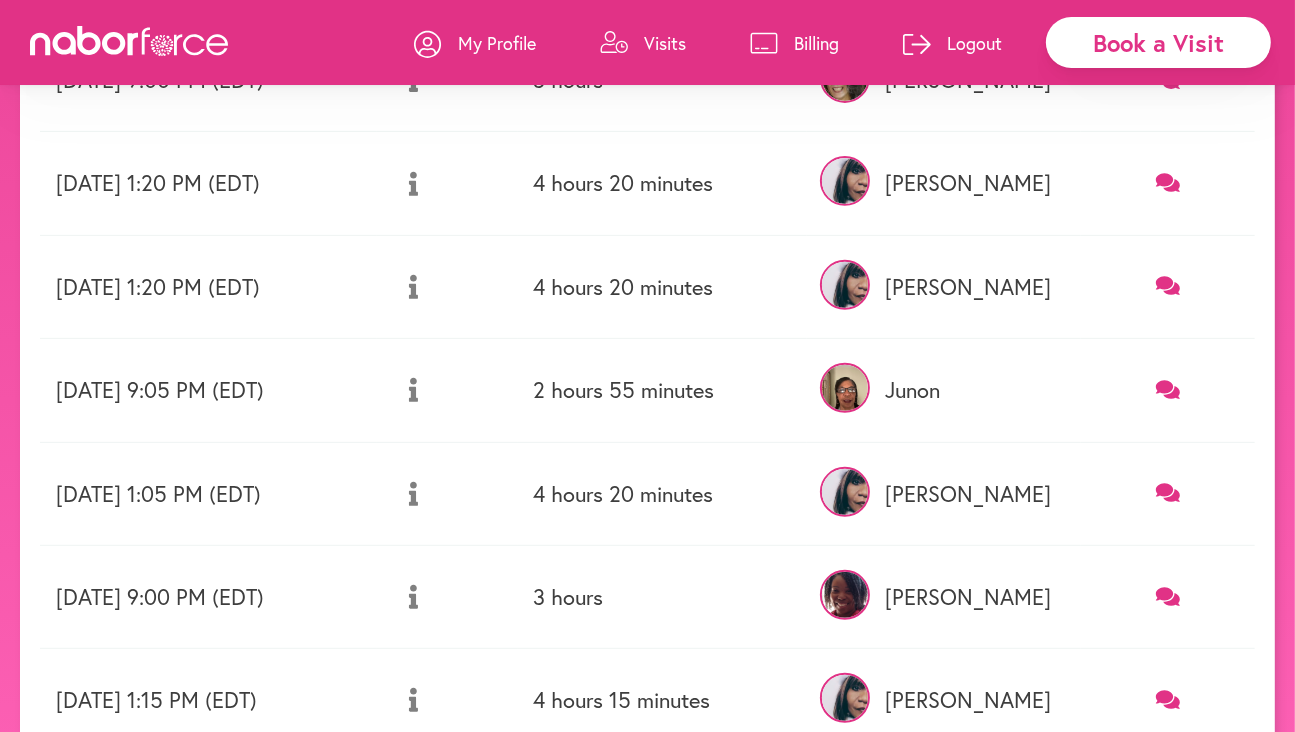 click on "Visits" at bounding box center [665, 43] 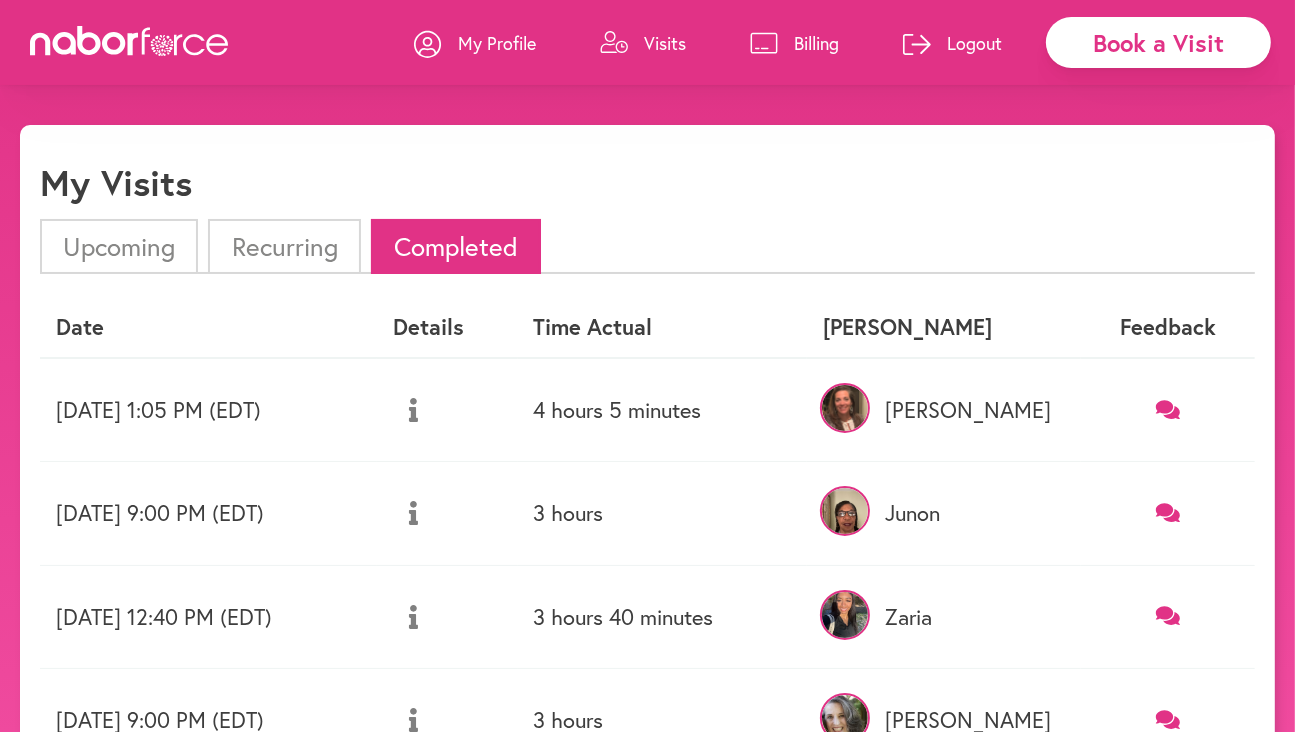 click on "Book a Visit" at bounding box center (1158, 42) 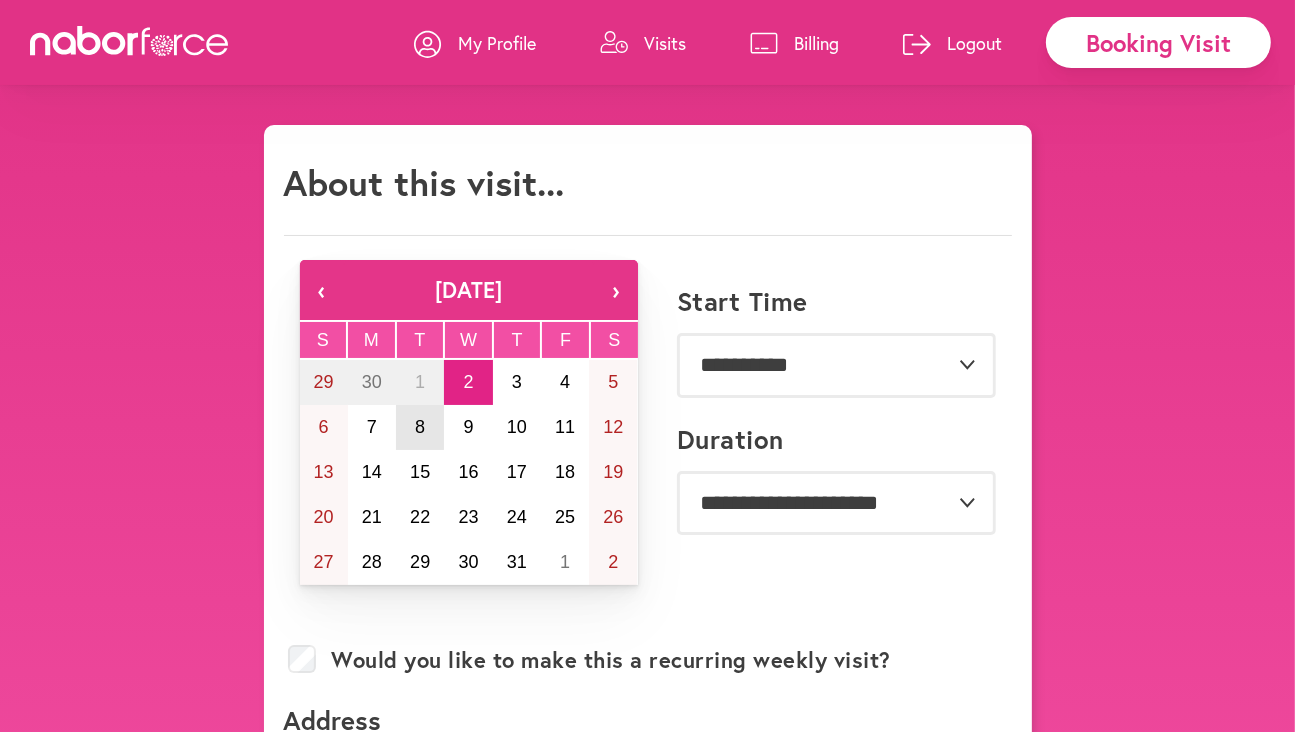 click on "8" at bounding box center [420, 427] 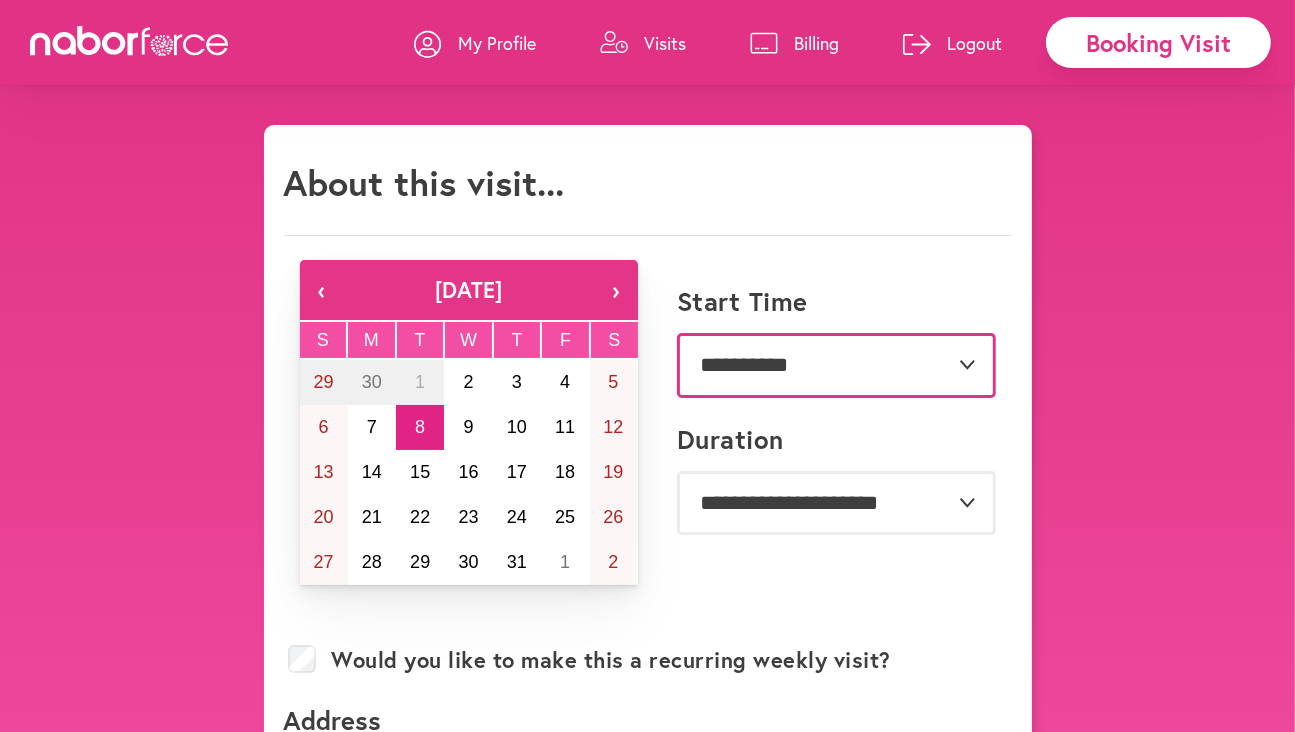 click on "**********" at bounding box center [836, 365] 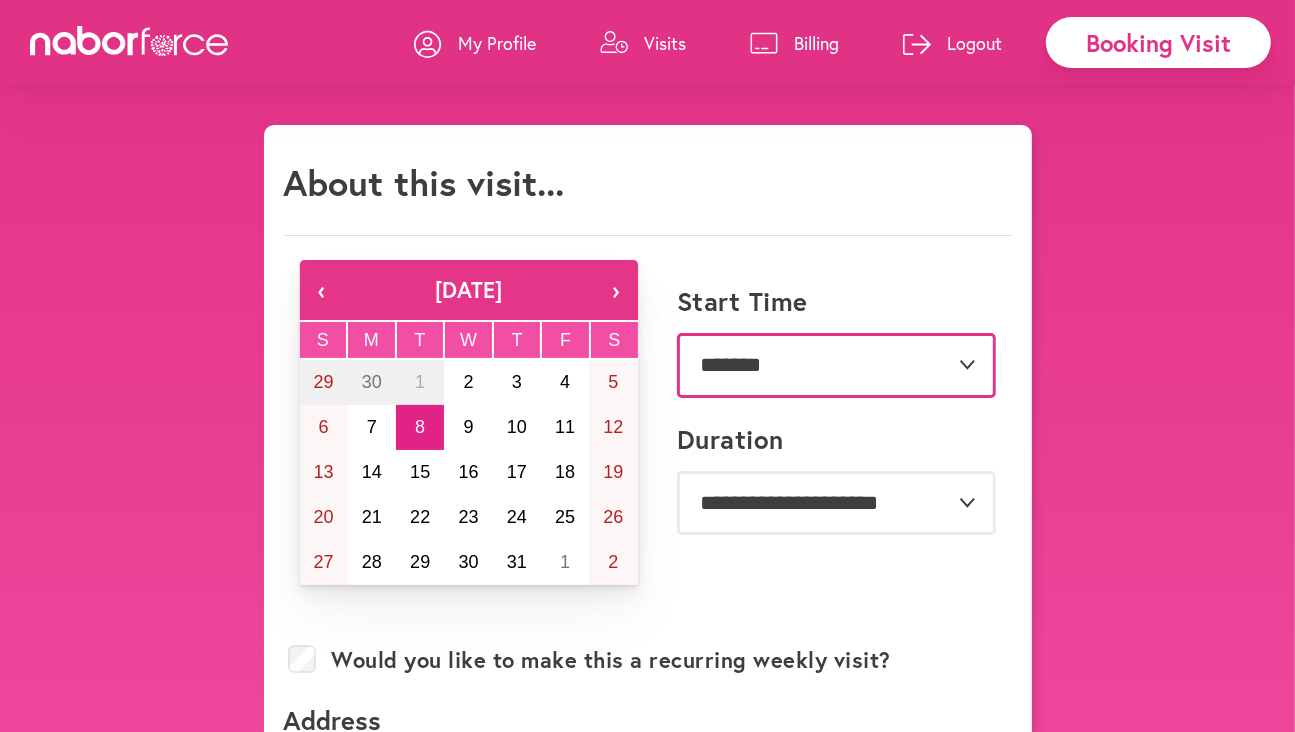 click on "**********" at bounding box center [836, 365] 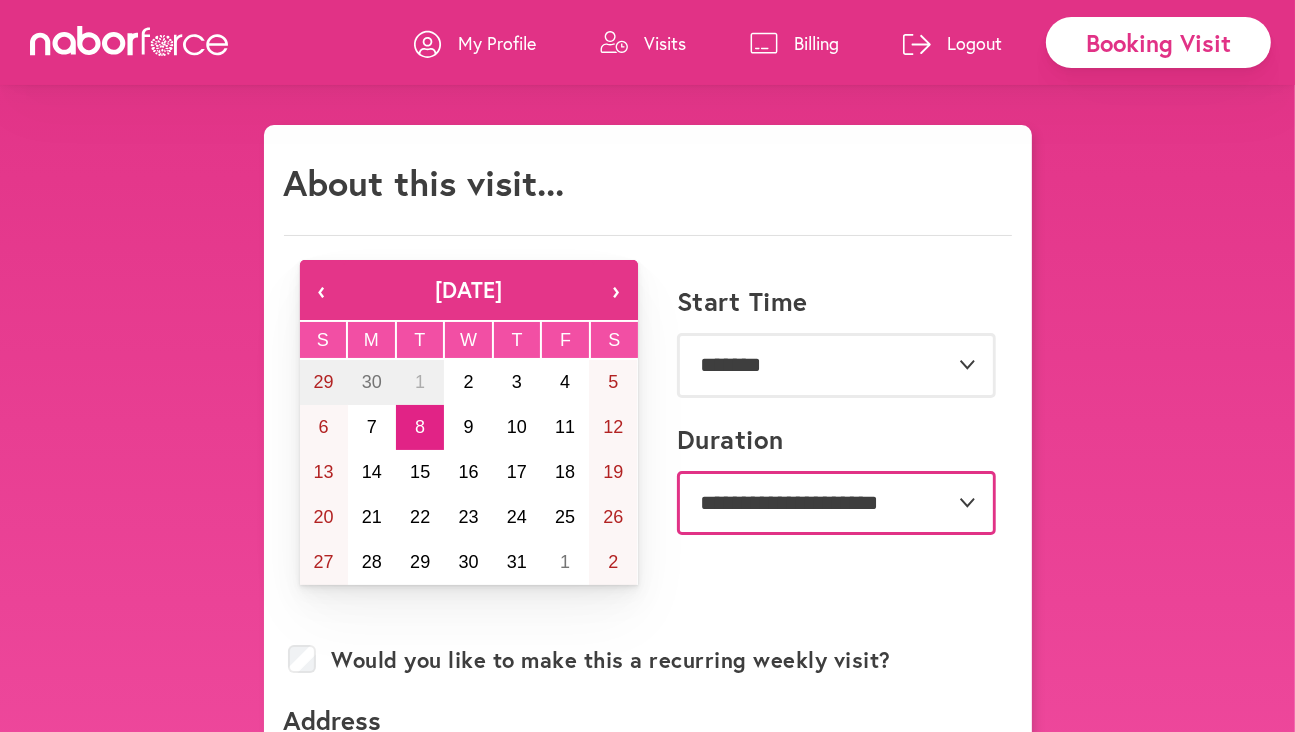 click on "**********" at bounding box center [836, 503] 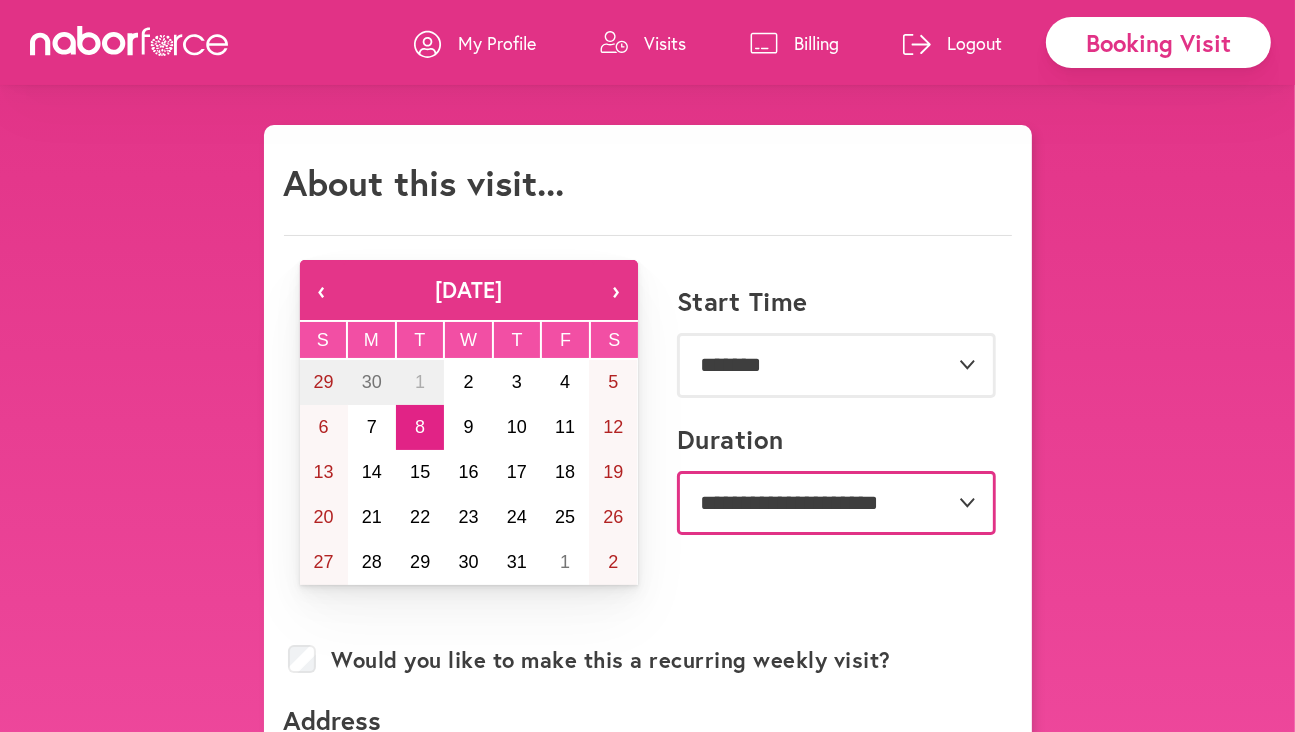 select on "***" 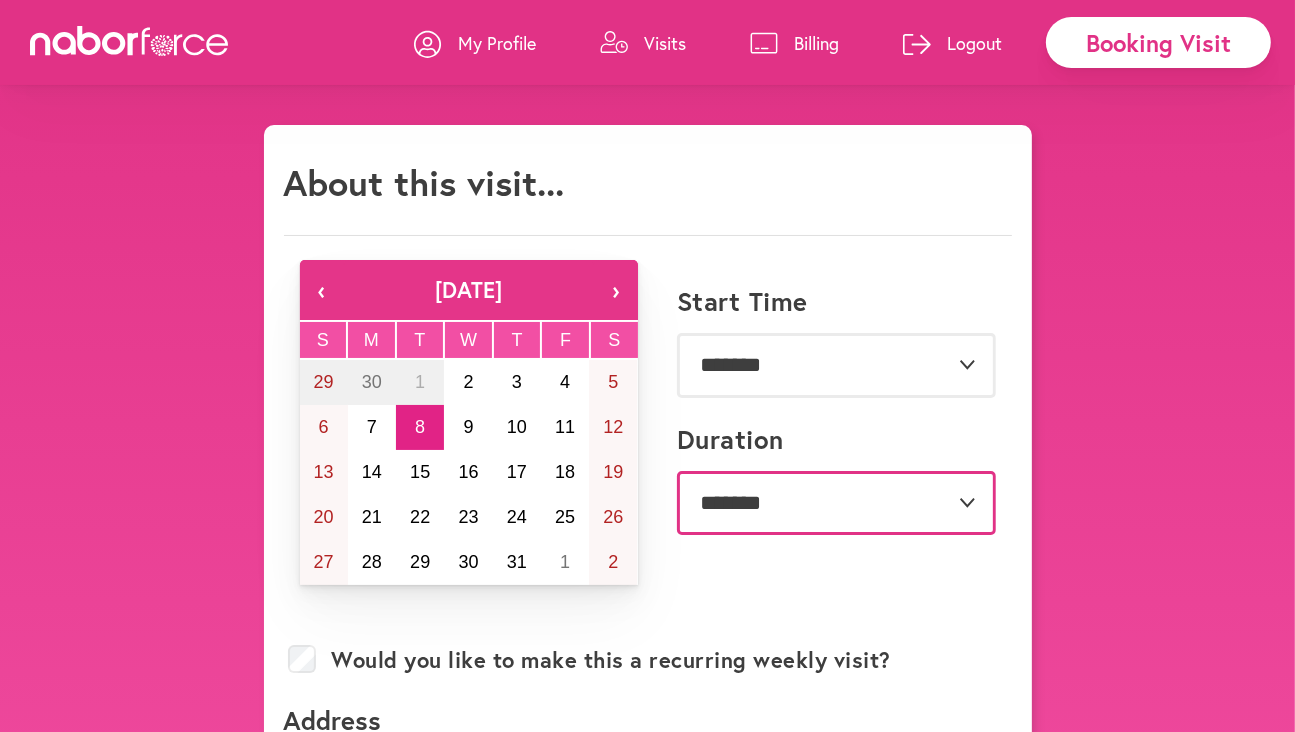 click on "**********" at bounding box center [836, 503] 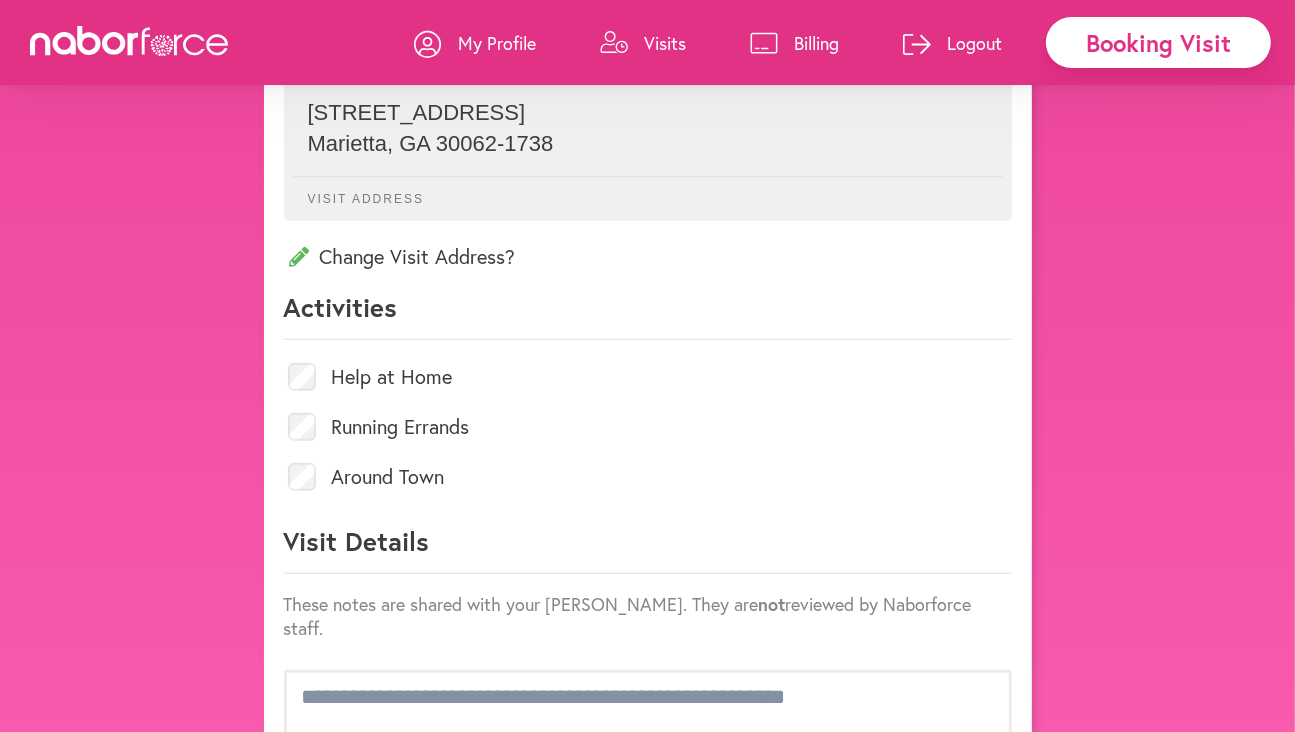 scroll, scrollTop: 720, scrollLeft: 0, axis: vertical 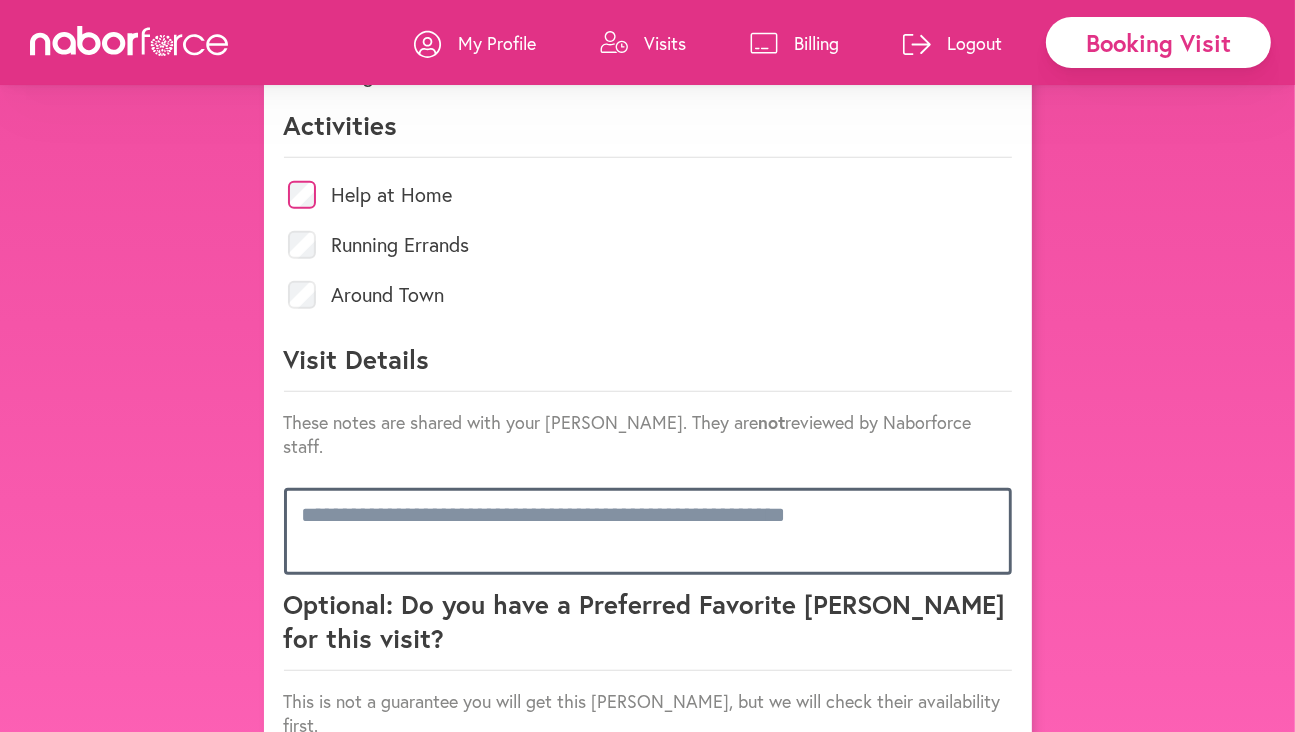 click at bounding box center [648, 531] 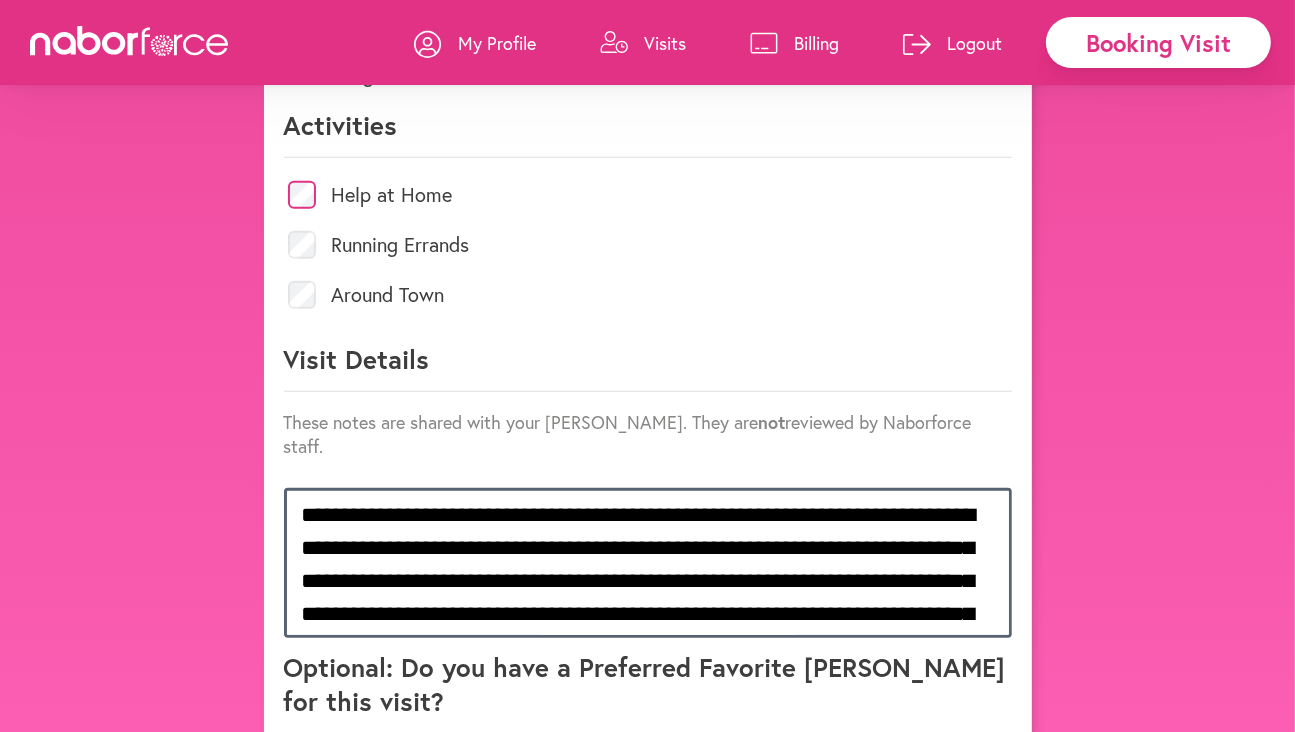 scroll, scrollTop: 157, scrollLeft: 0, axis: vertical 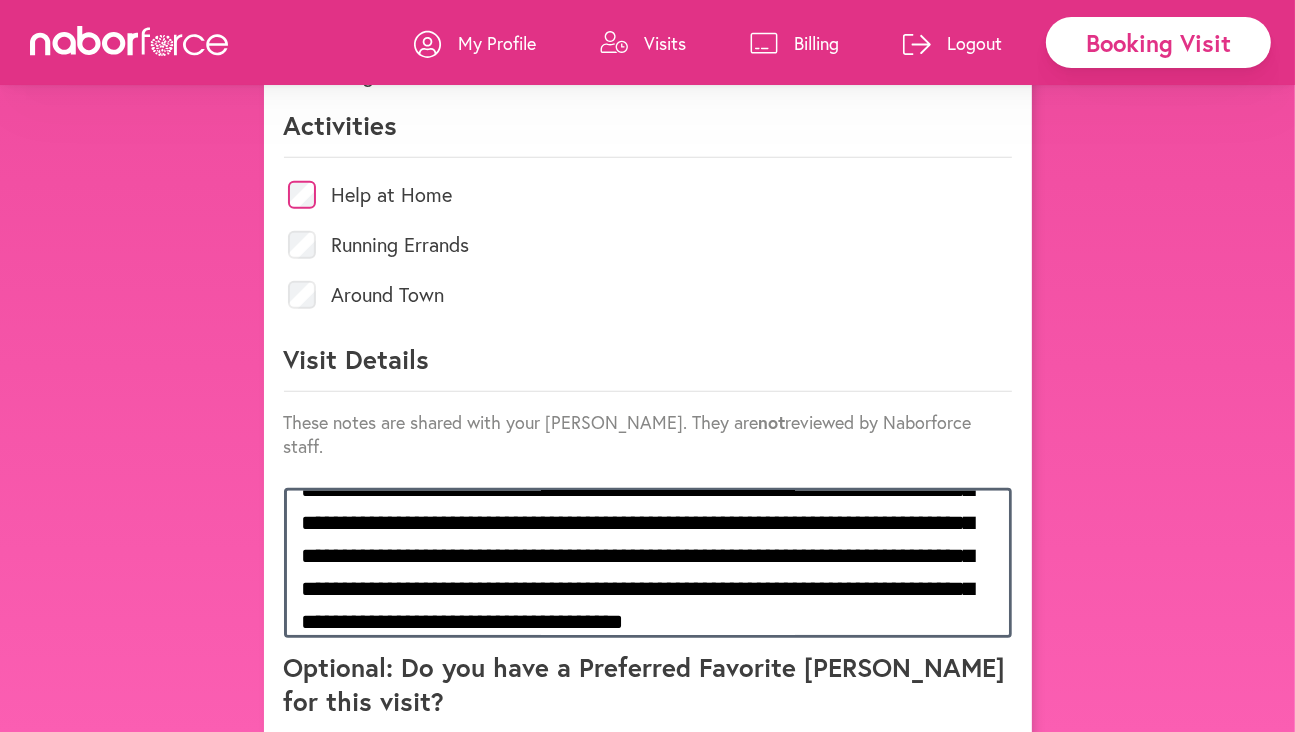 click on "**********" at bounding box center [648, 563] 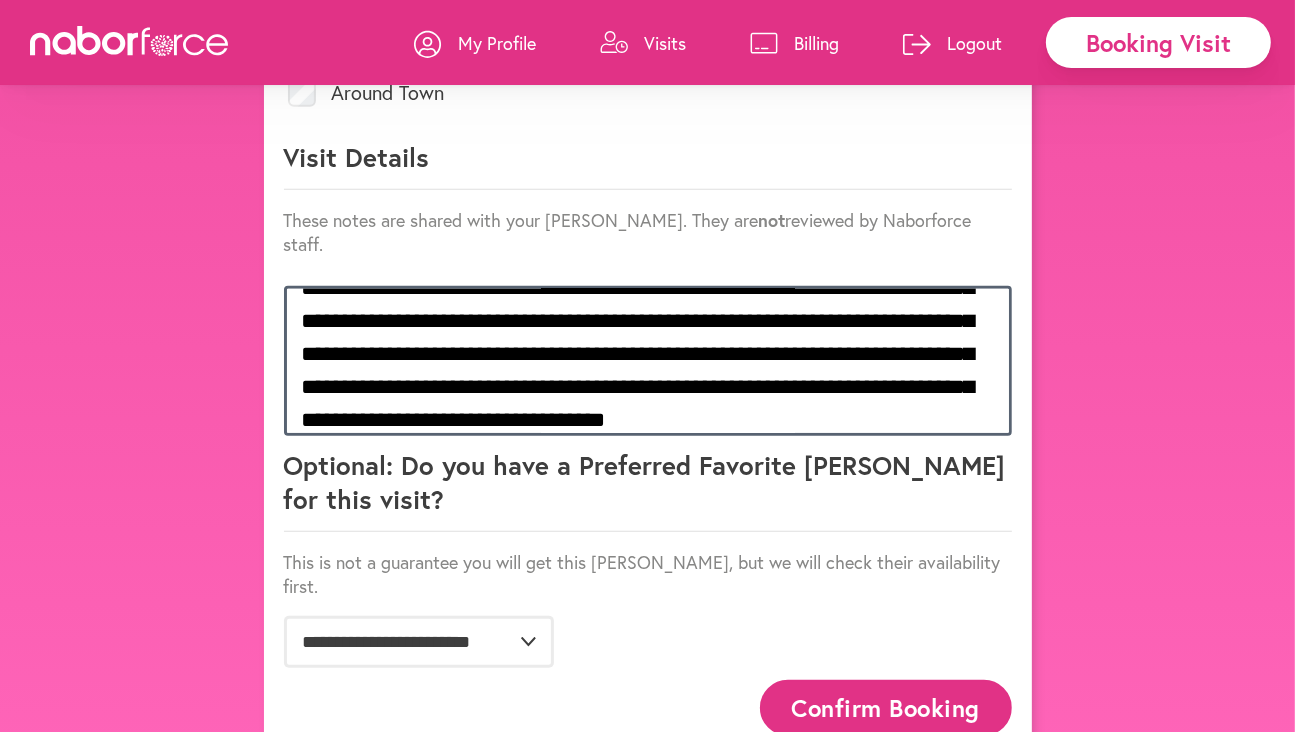 scroll, scrollTop: 1084, scrollLeft: 0, axis: vertical 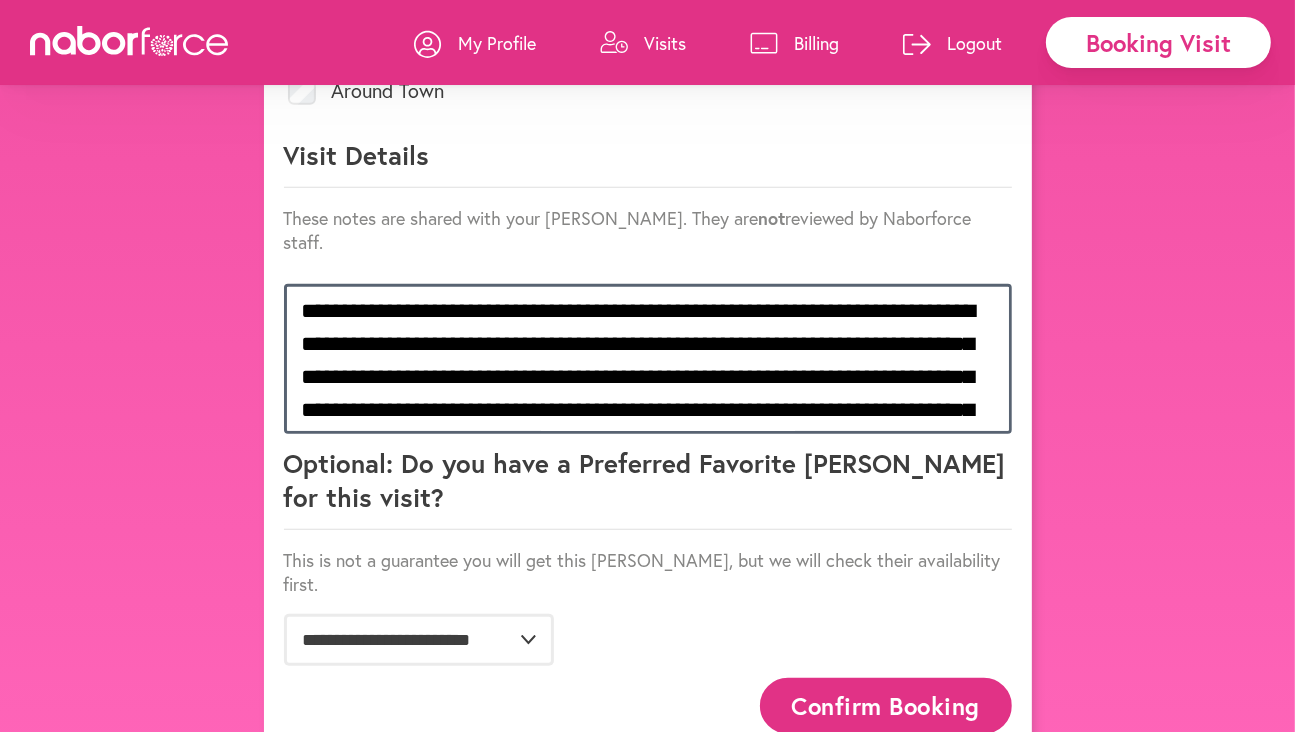 type on "**********" 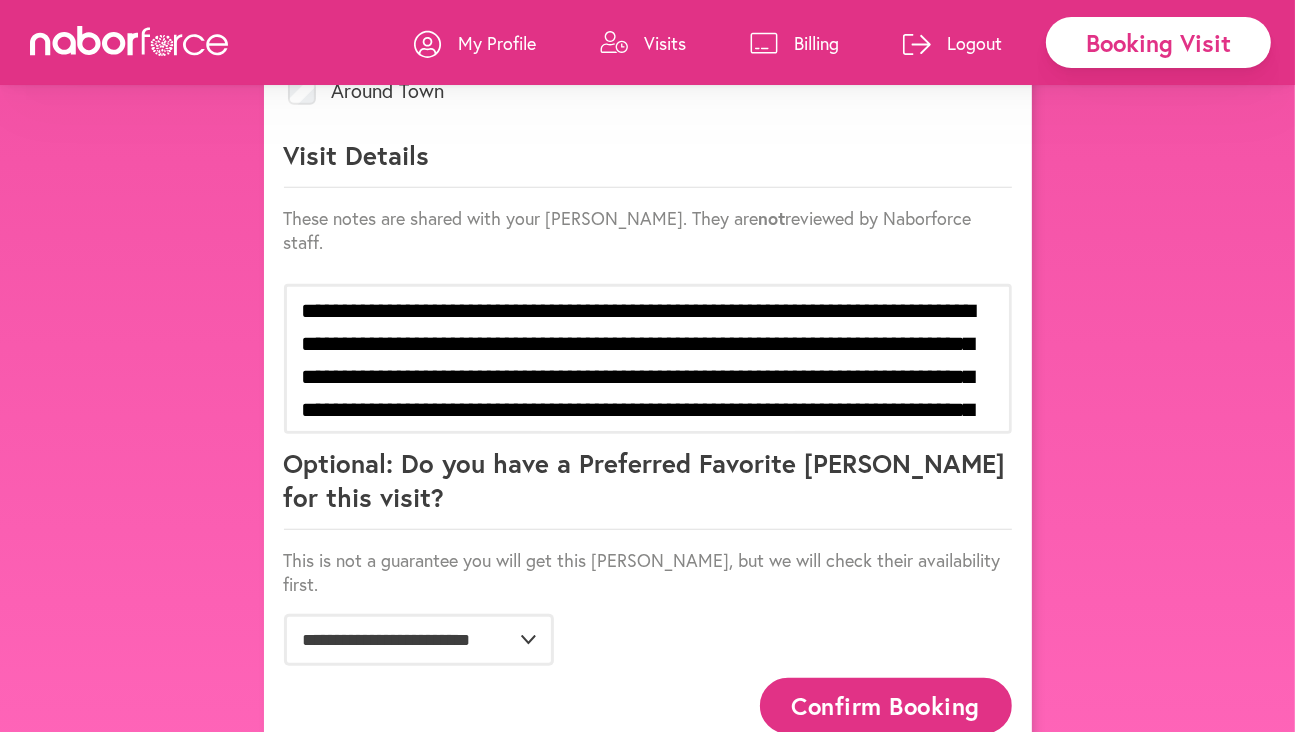 click on "Confirm Booking" at bounding box center (886, 705) 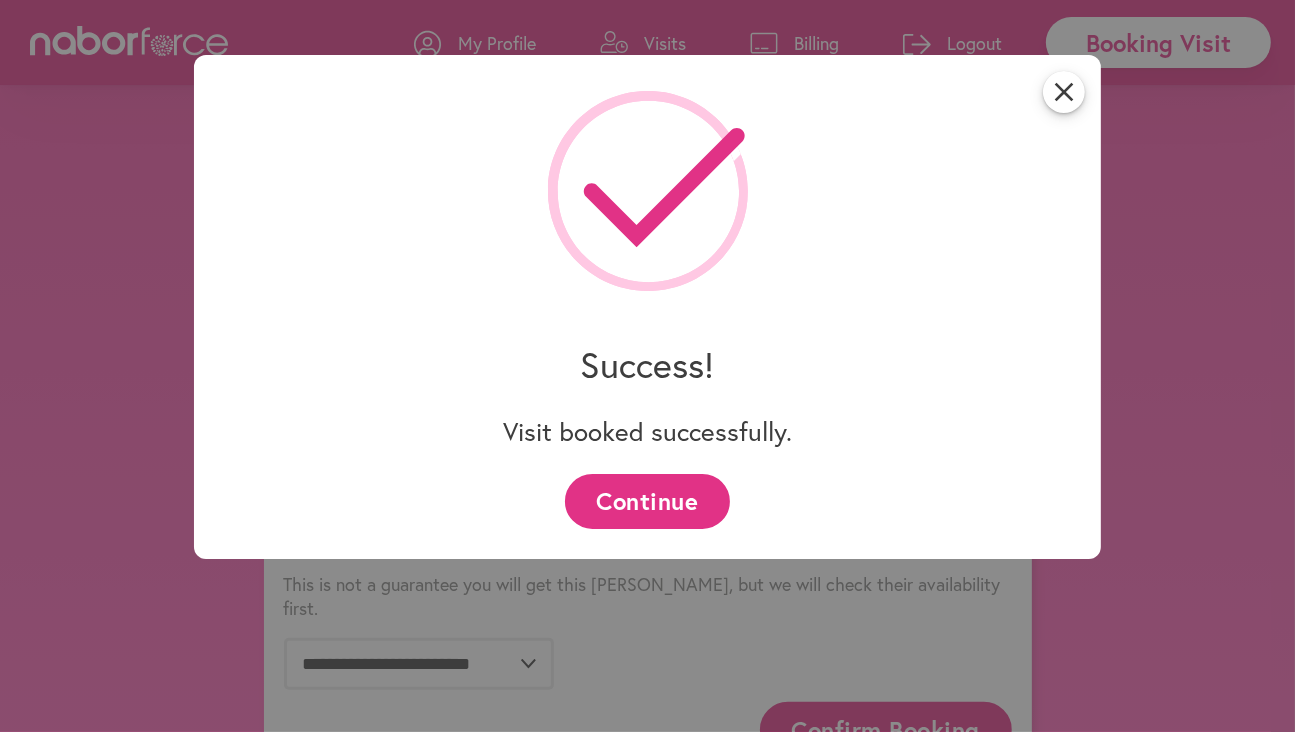 scroll, scrollTop: 1084, scrollLeft: 0, axis: vertical 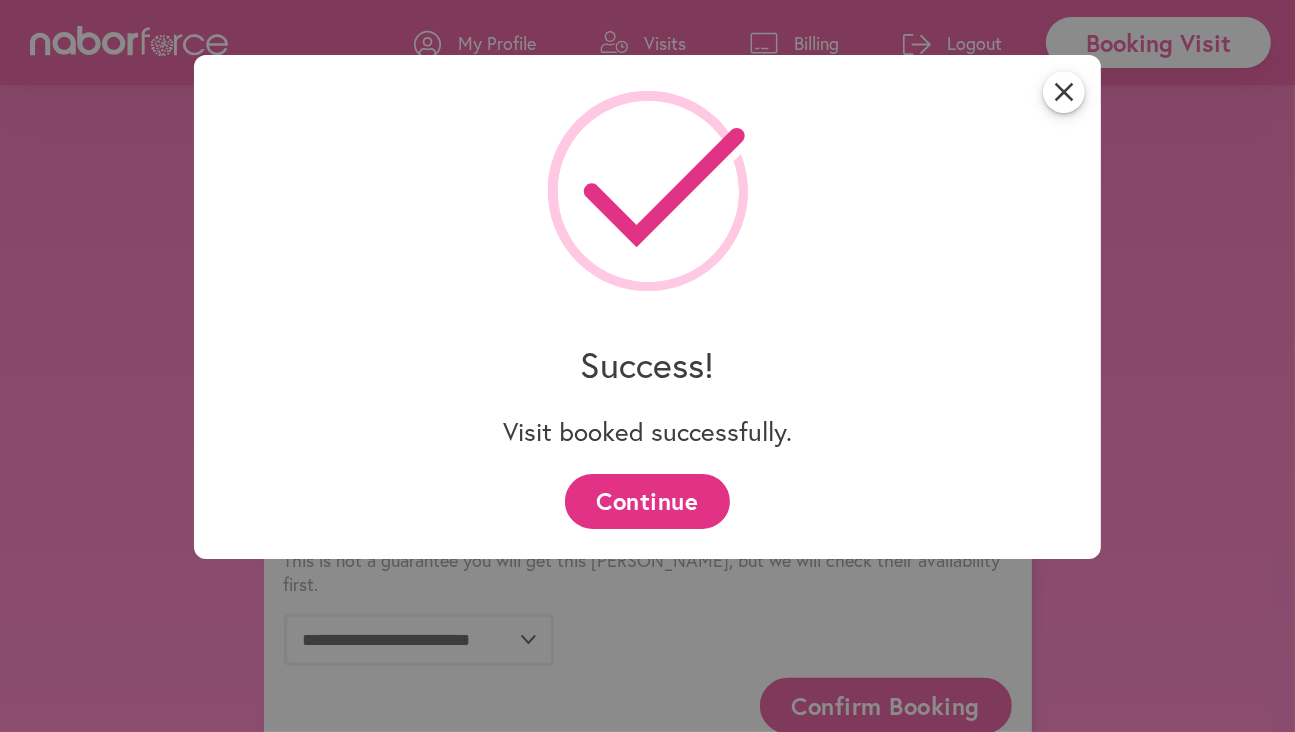 click on "Continue" at bounding box center [647, 501] 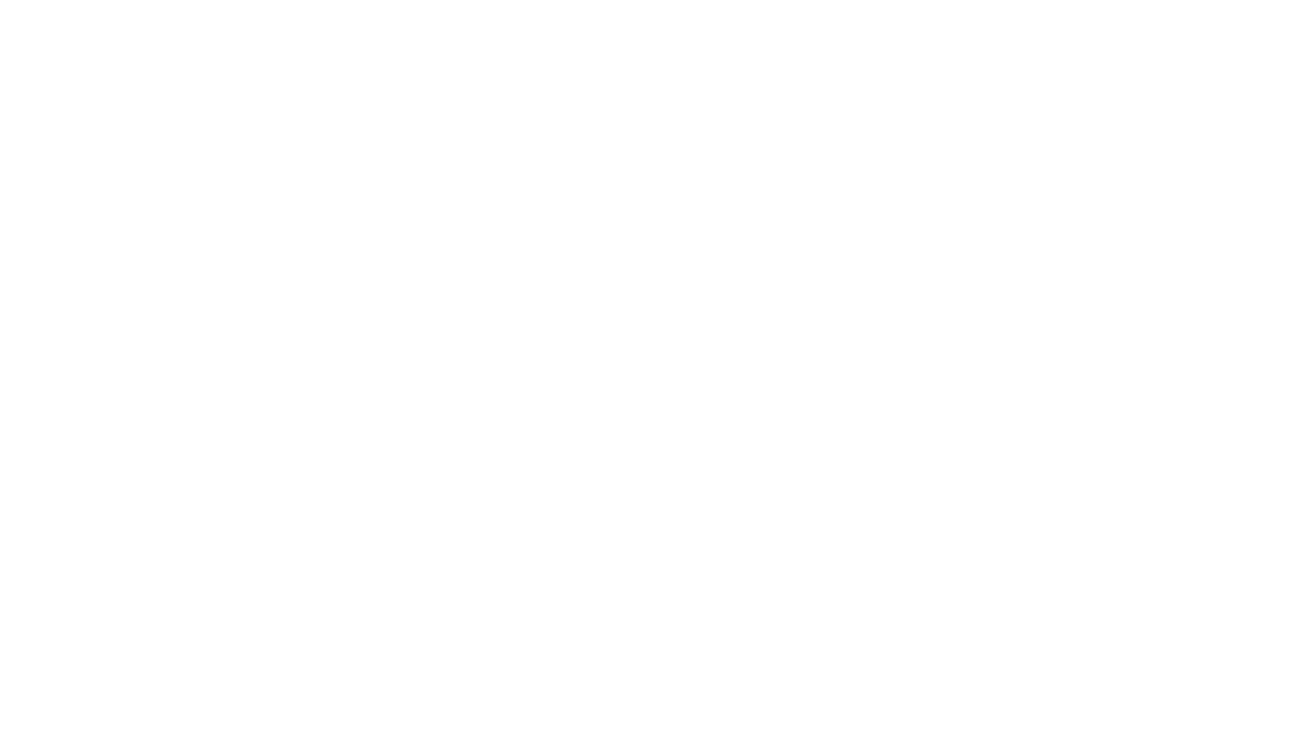 scroll, scrollTop: 0, scrollLeft: 0, axis: both 